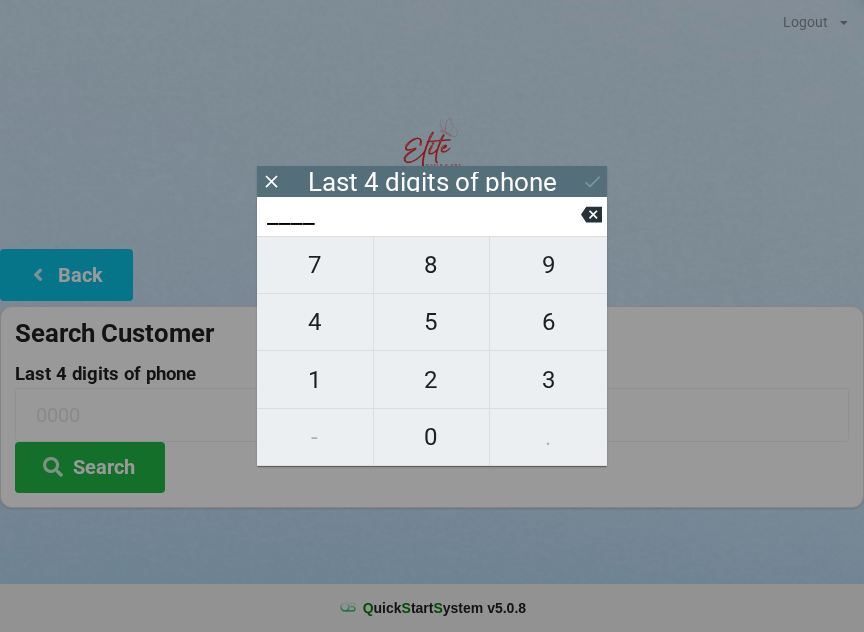 scroll, scrollTop: 17, scrollLeft: 0, axis: vertical 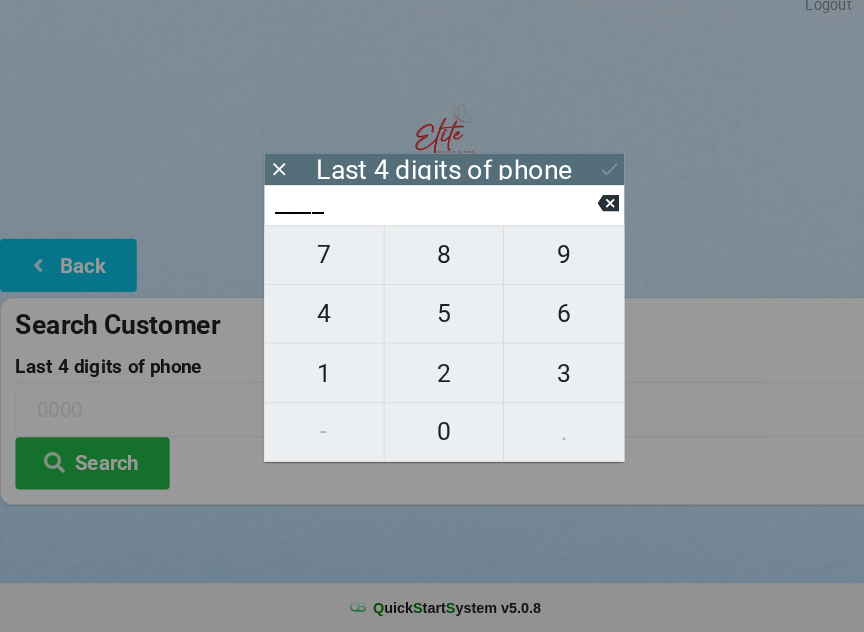 click on "3" at bounding box center (548, 380) 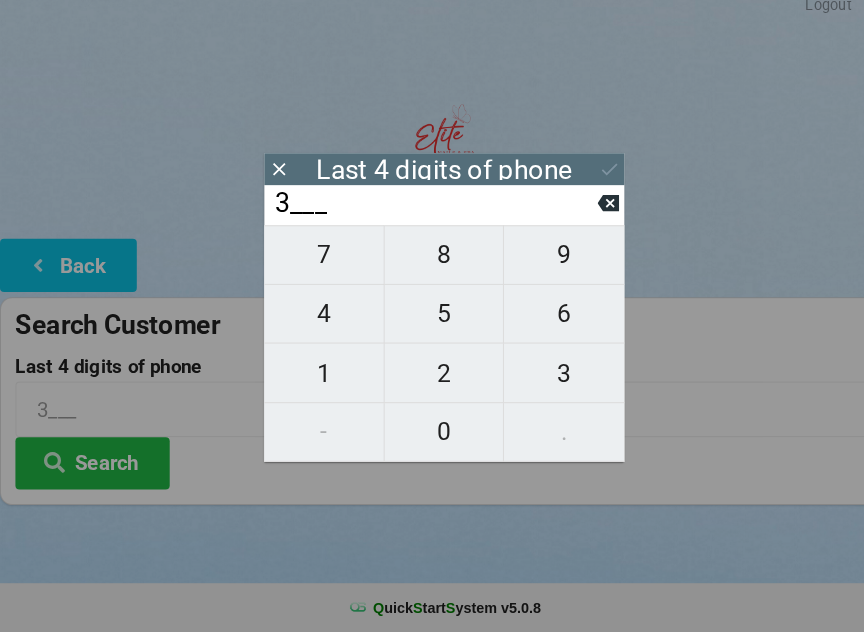 click on "4" at bounding box center (315, 322) 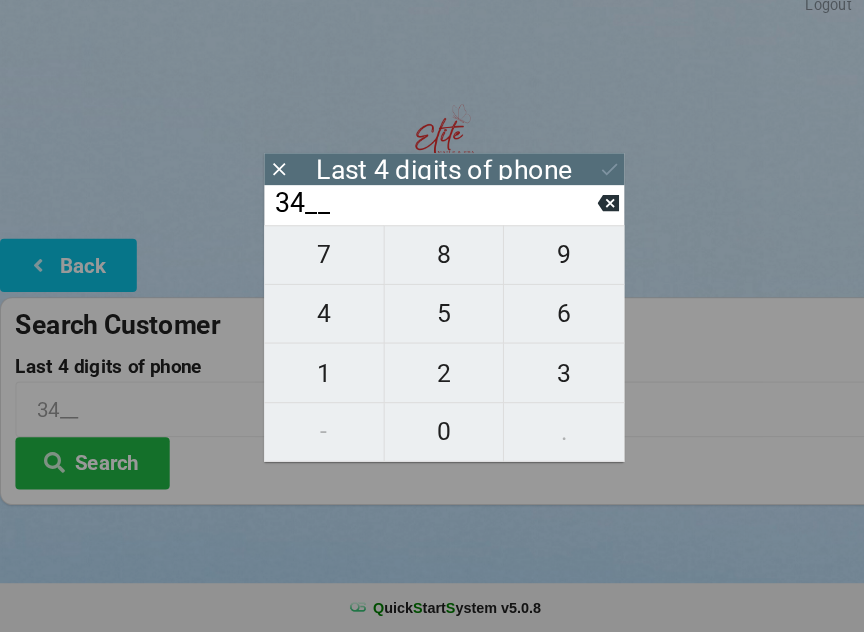 click on "7" at bounding box center (315, 265) 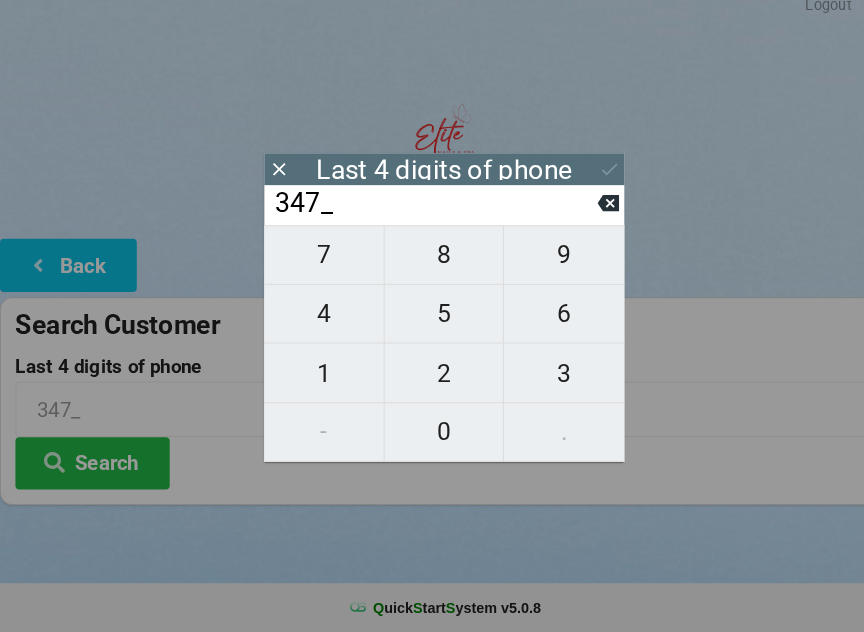 click on "3" at bounding box center [548, 380] 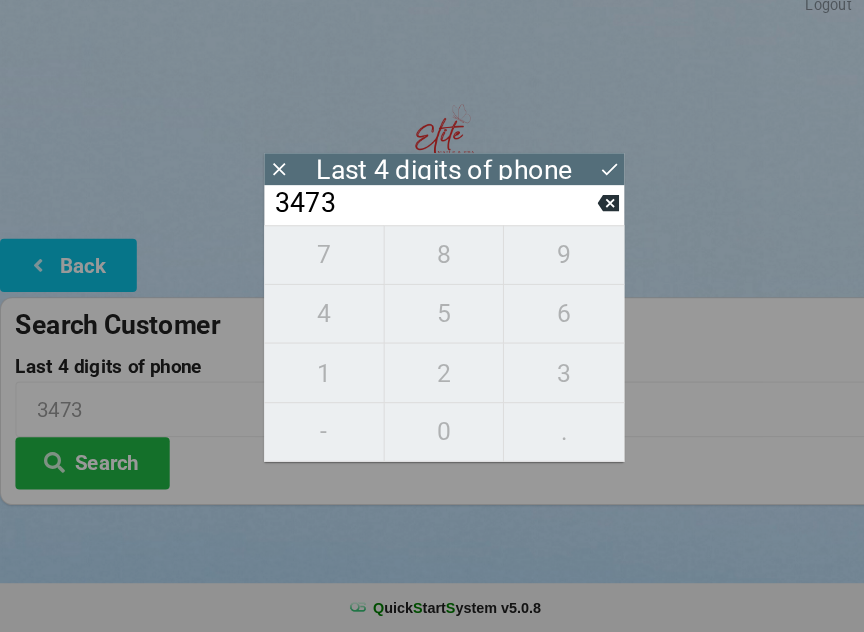 click on "7 8 9 4 5 6 1 2 3 - 0 ." at bounding box center (432, 351) 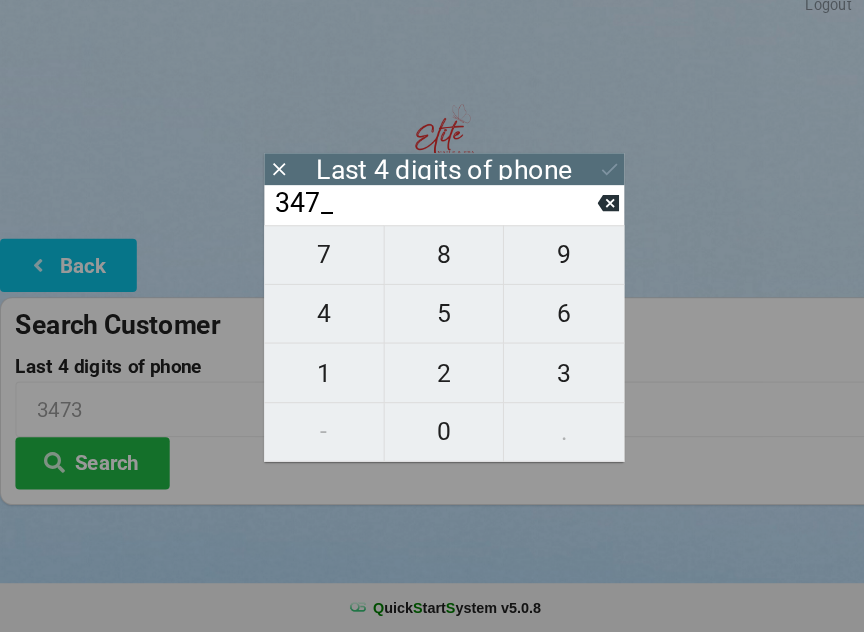 click 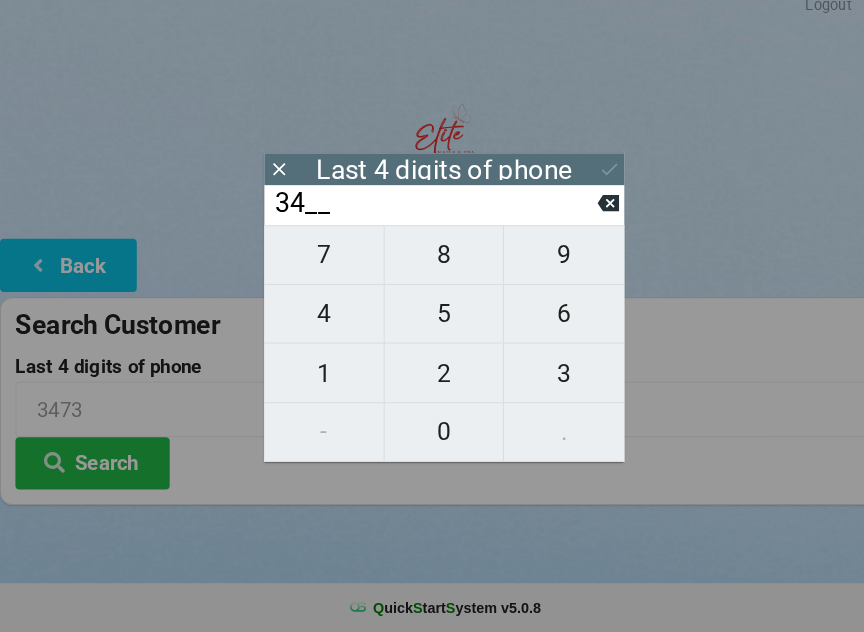 click 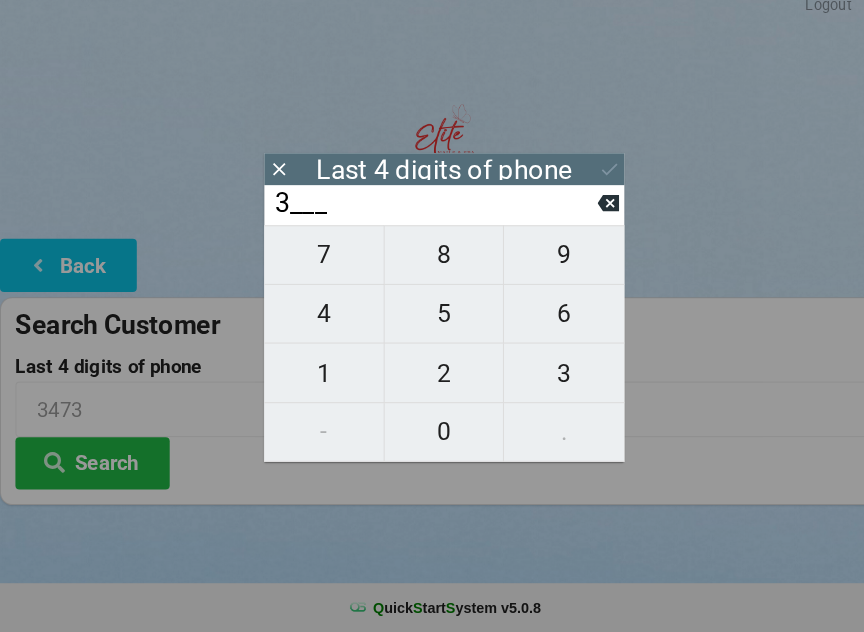 click 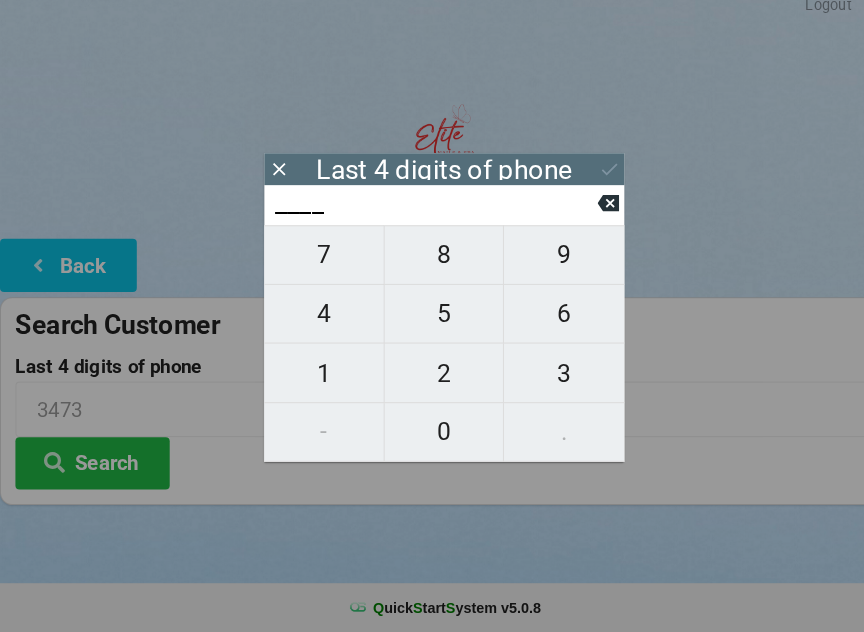 click 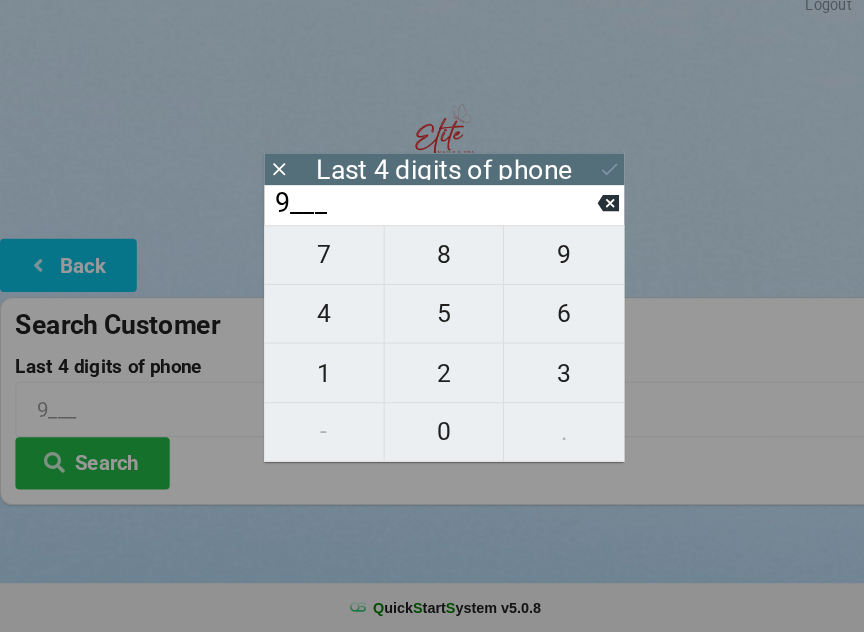 click on "4" at bounding box center (315, 322) 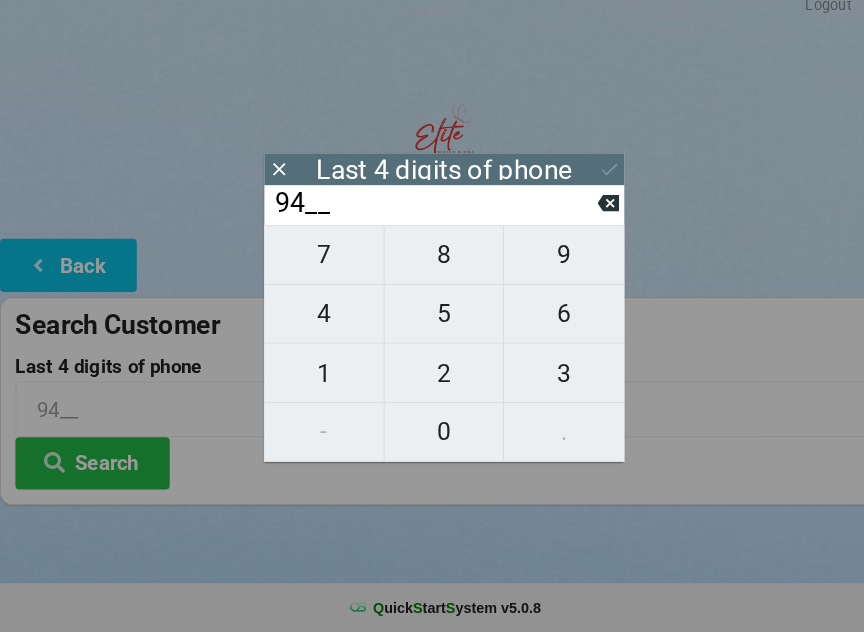 click on "3" at bounding box center [548, 380] 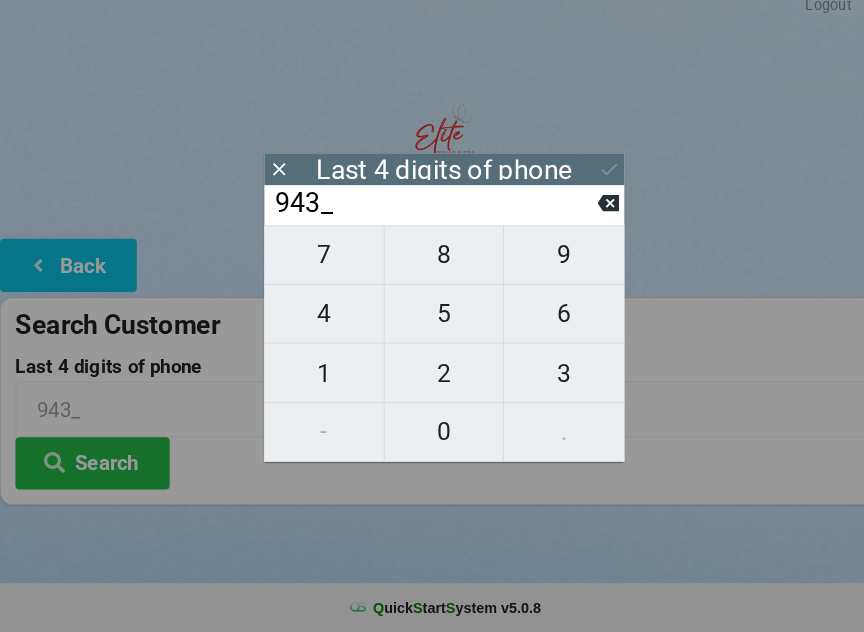 click 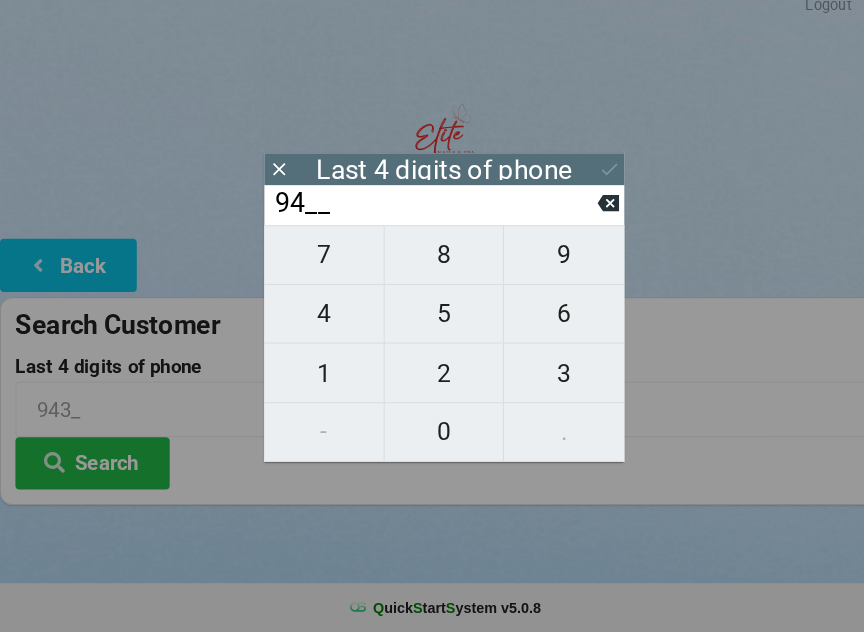 click 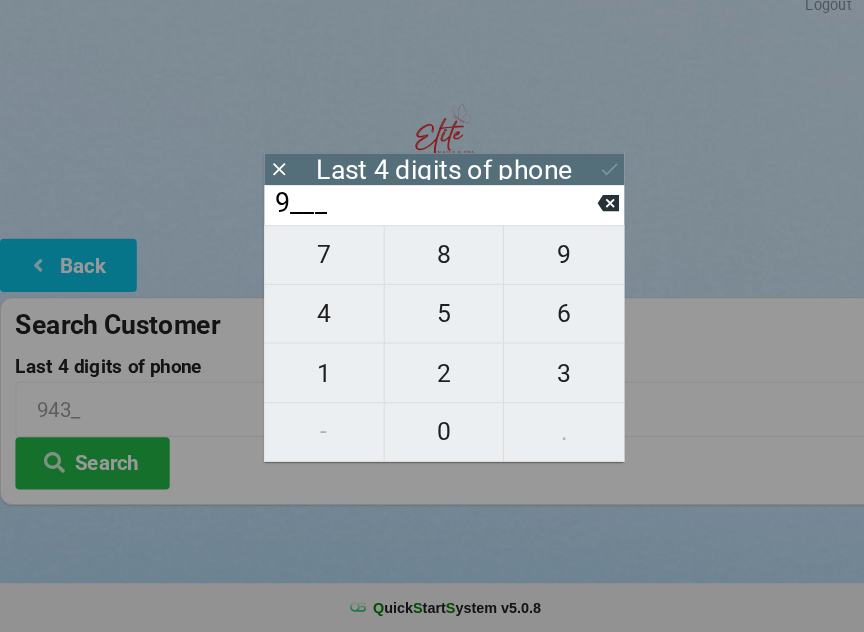 click 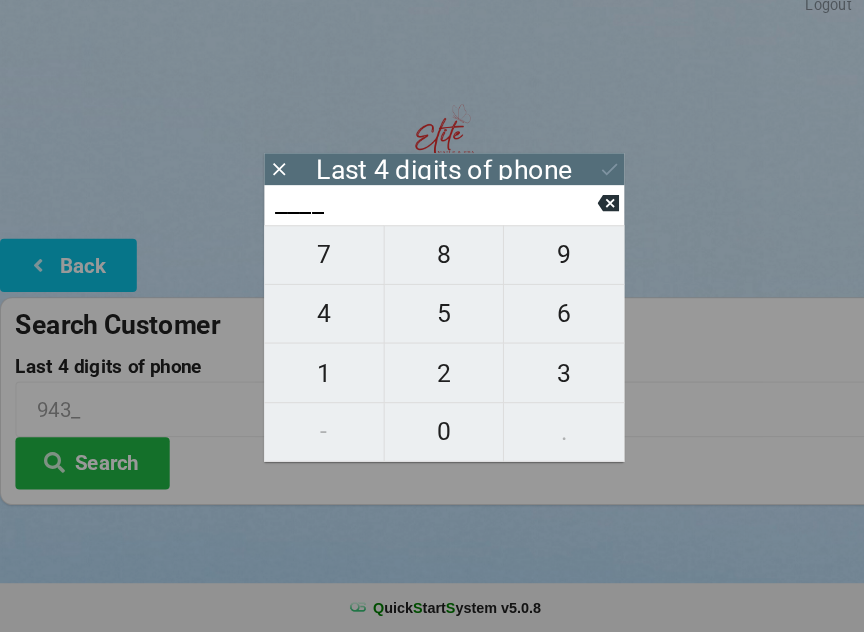 click on "0" at bounding box center [432, 437] 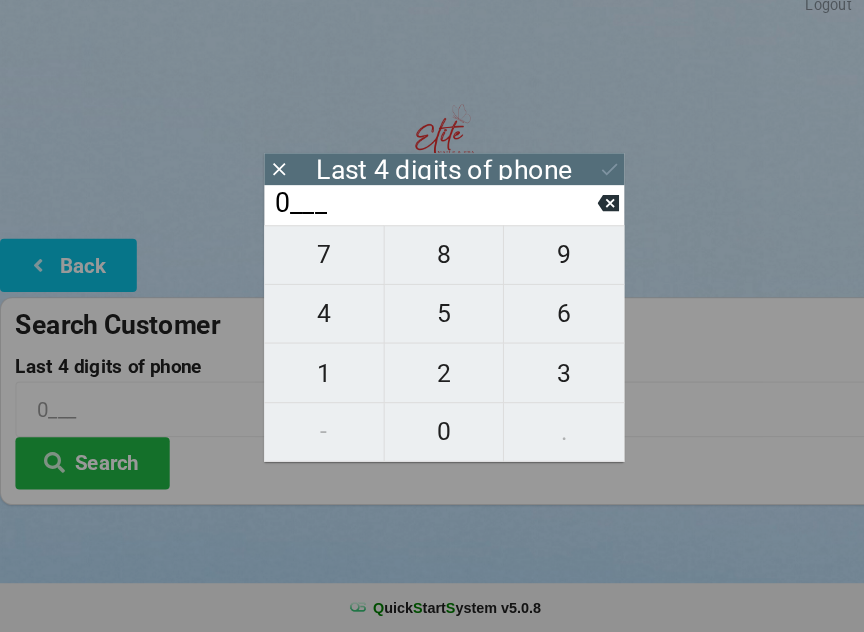 click on "9" at bounding box center [548, 265] 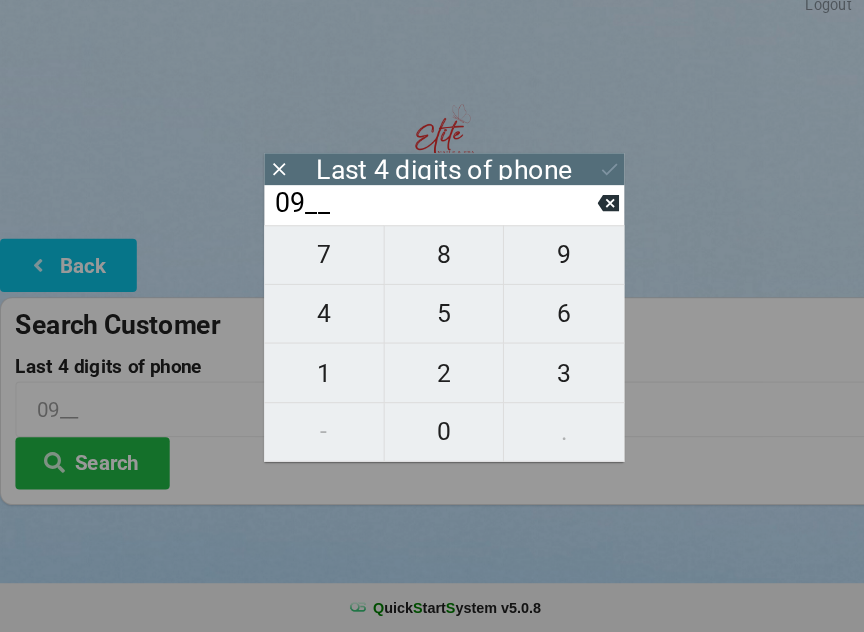 click on "4" at bounding box center [315, 322] 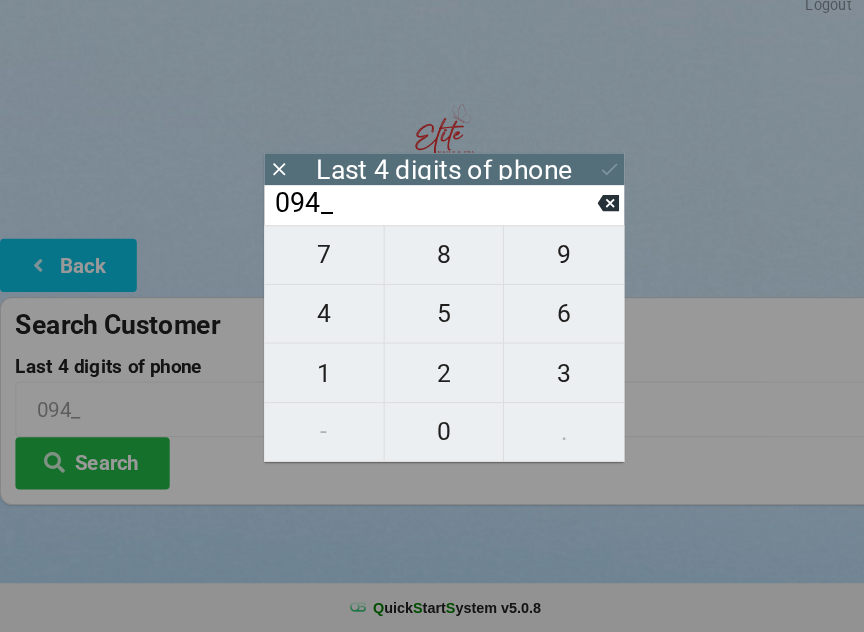 click on "3" at bounding box center [548, 380] 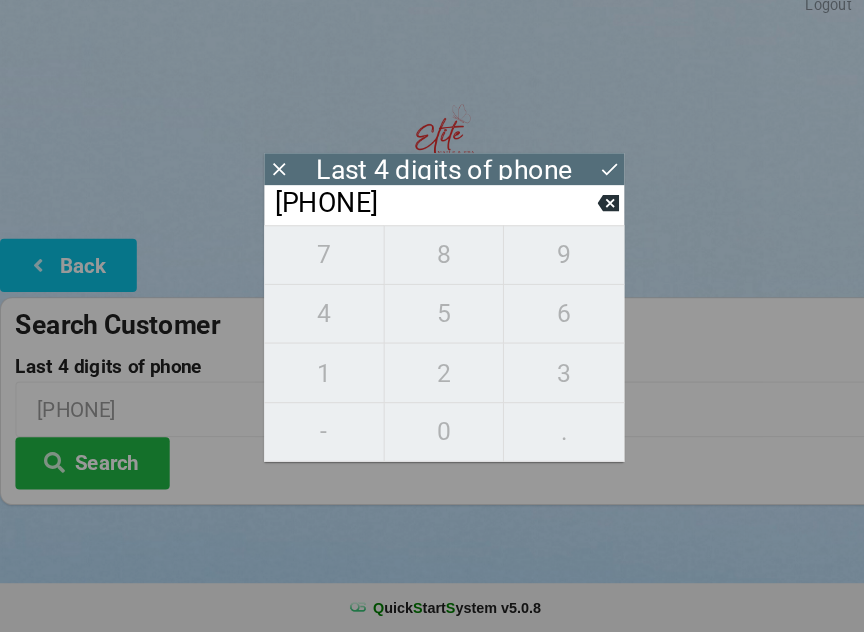 click on "Search Customer Last 4 digits of phone [PHONE] Search" at bounding box center [432, 407] 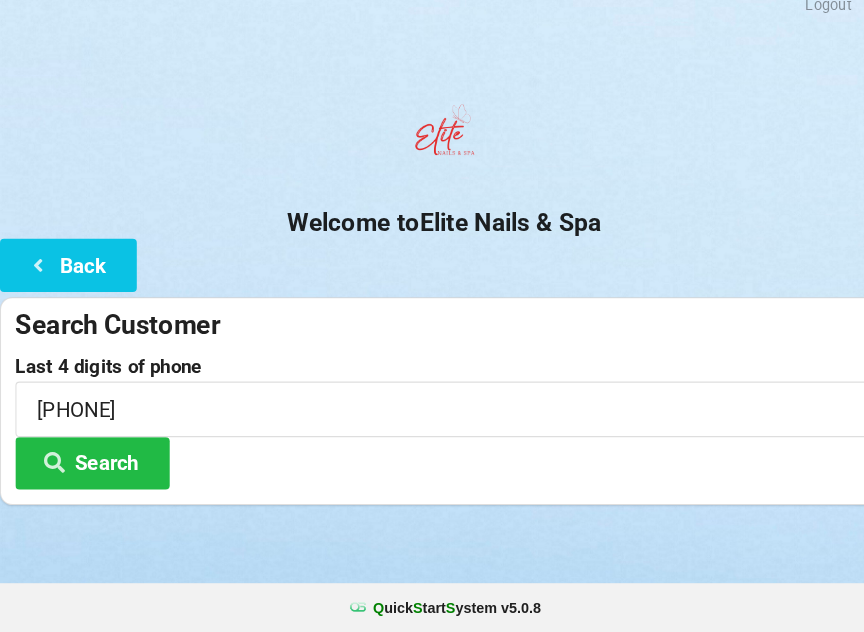 click on "Search" at bounding box center [90, 467] 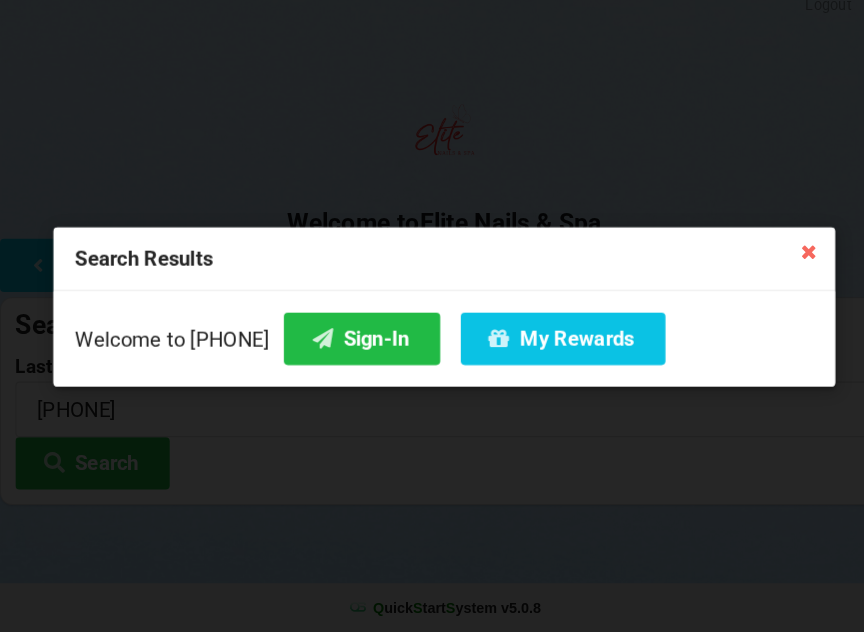 click at bounding box center [314, 345] 